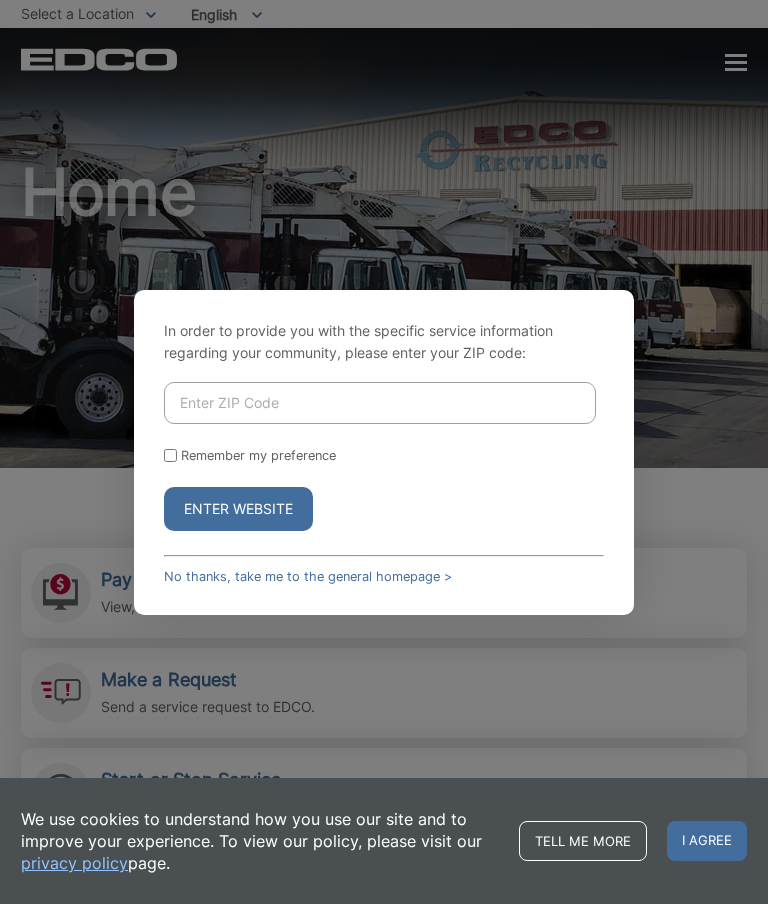 scroll, scrollTop: 0, scrollLeft: 0, axis: both 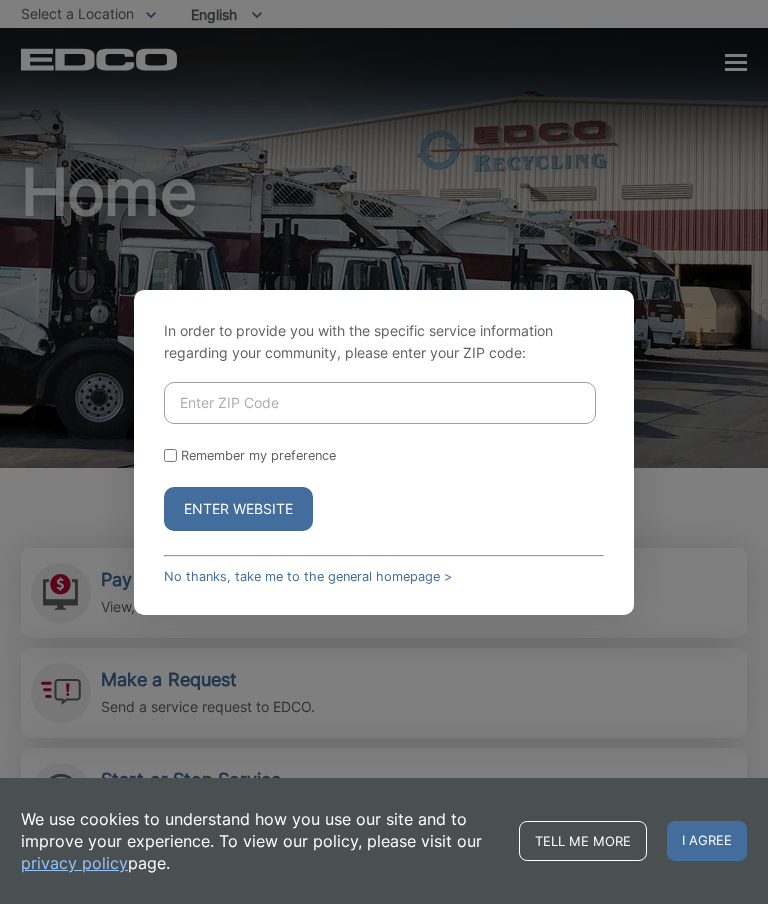 click on "No thanks, take me to the general homepage >" at bounding box center [308, 576] 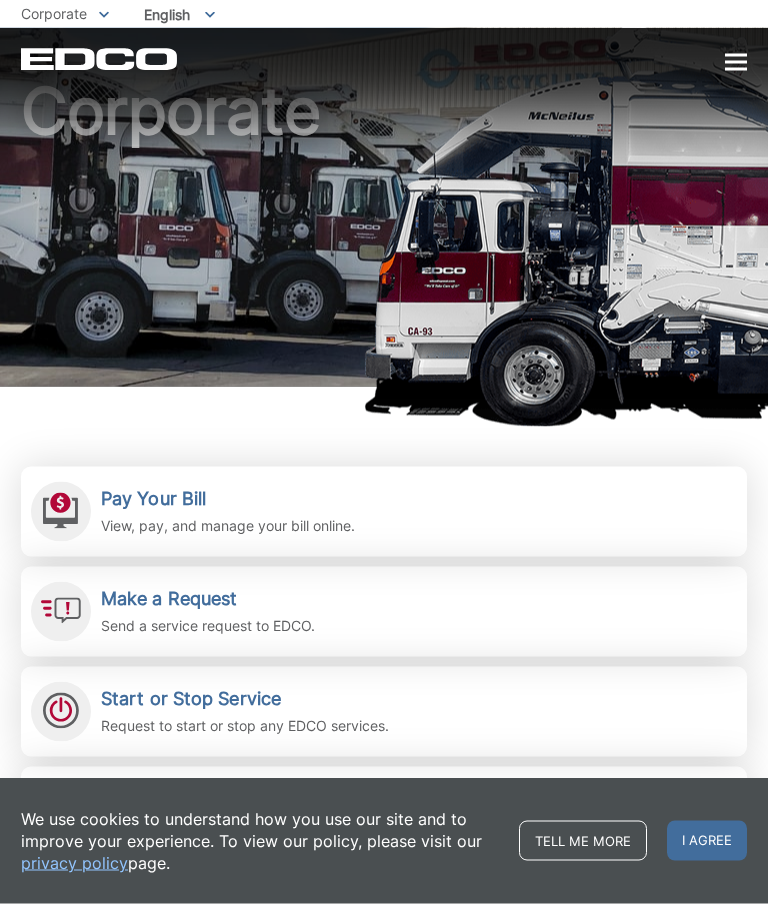 scroll, scrollTop: 0, scrollLeft: 0, axis: both 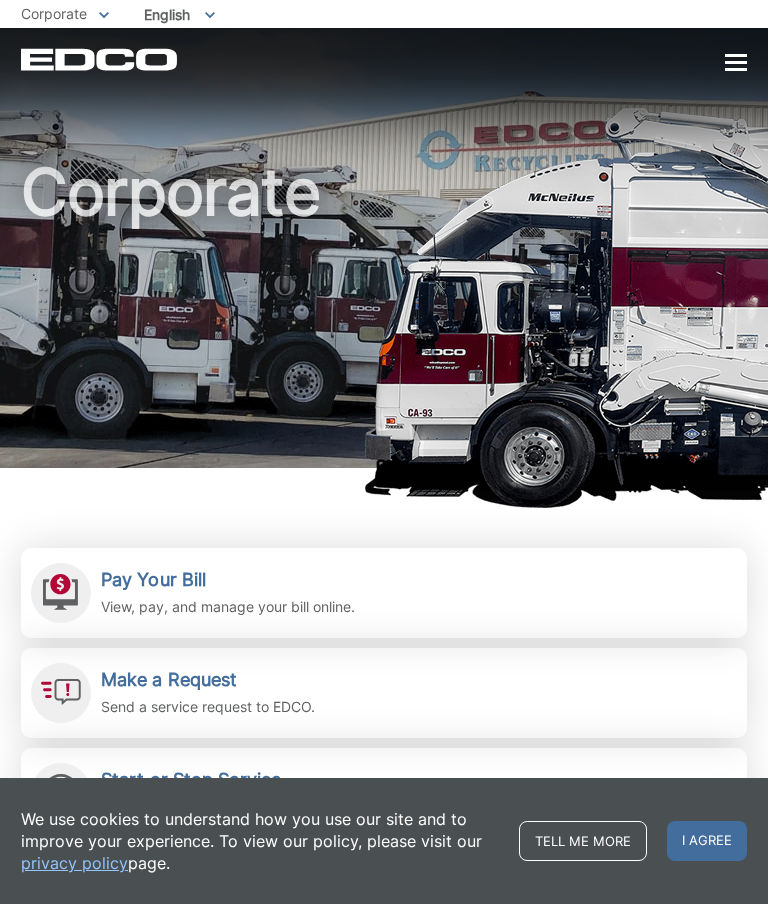 click on "I agree" at bounding box center (707, 841) 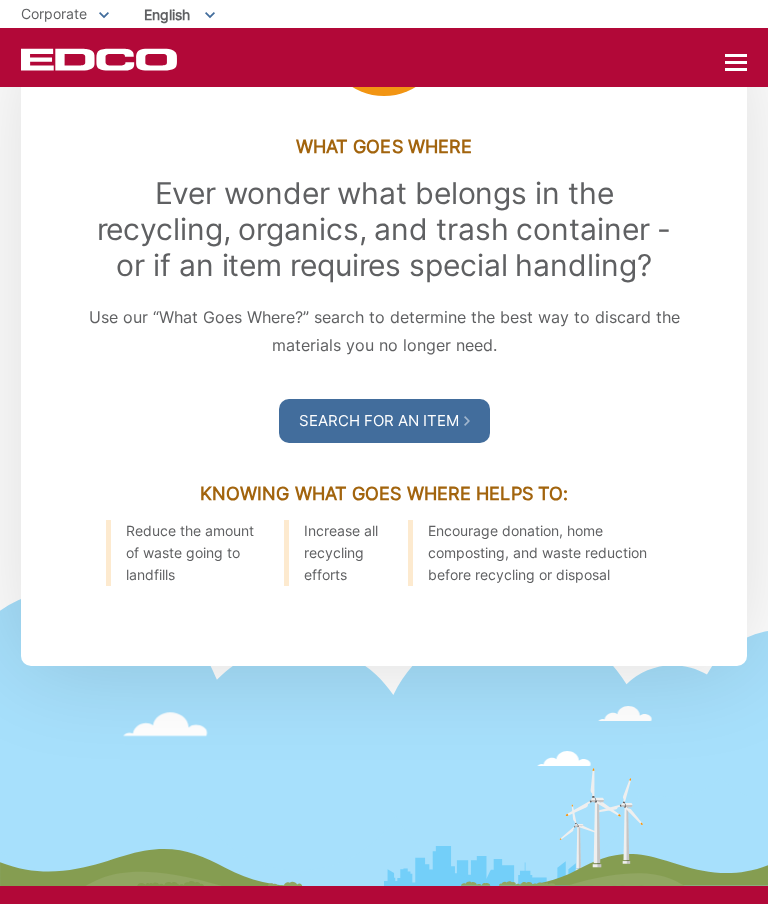 scroll, scrollTop: 1652, scrollLeft: 0, axis: vertical 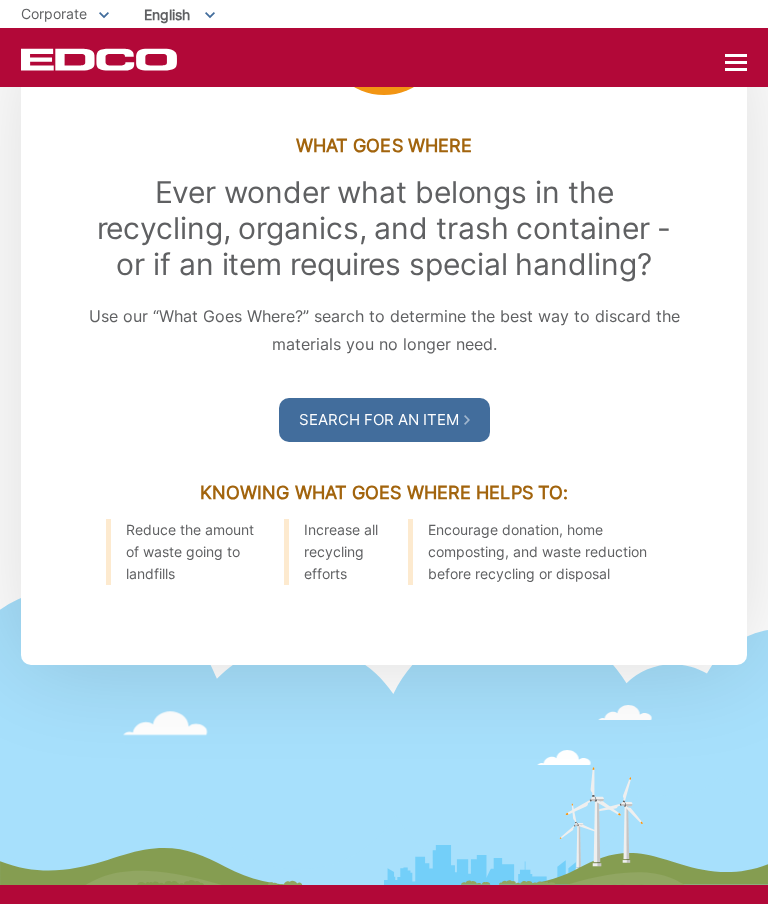 click on "Search For an Item" at bounding box center (384, 420) 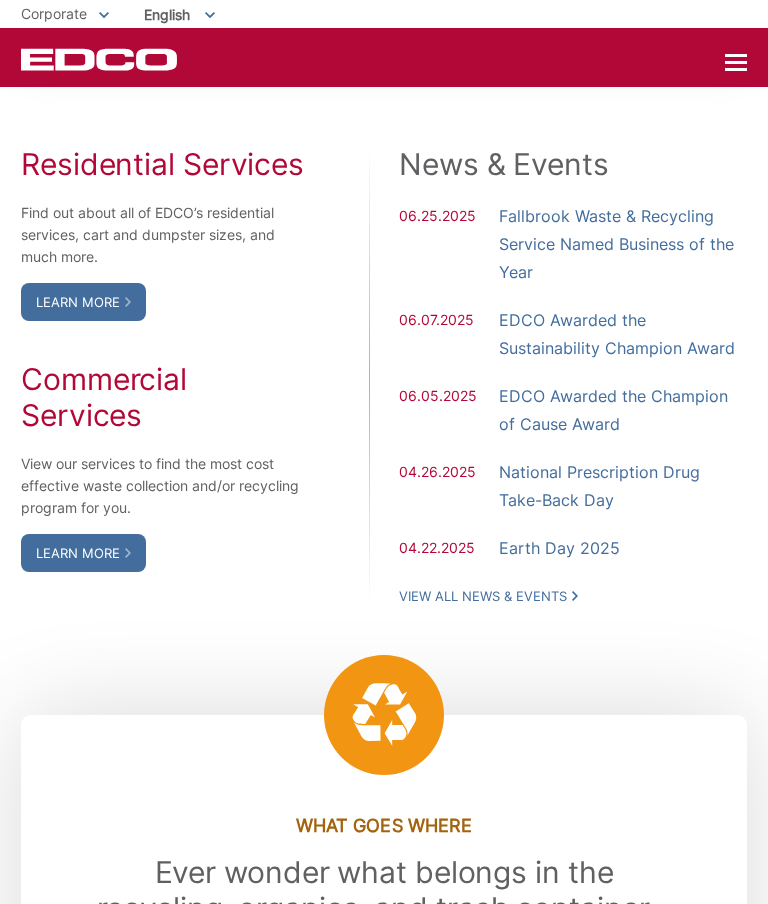 scroll, scrollTop: 971, scrollLeft: 0, axis: vertical 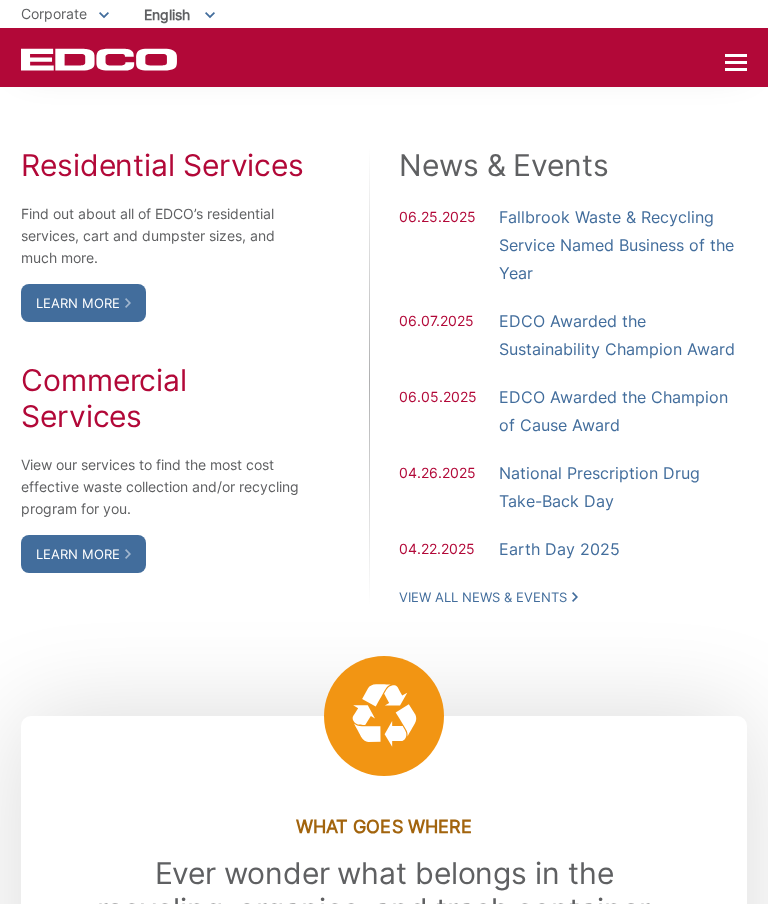 click on "Learn More" at bounding box center (83, 303) 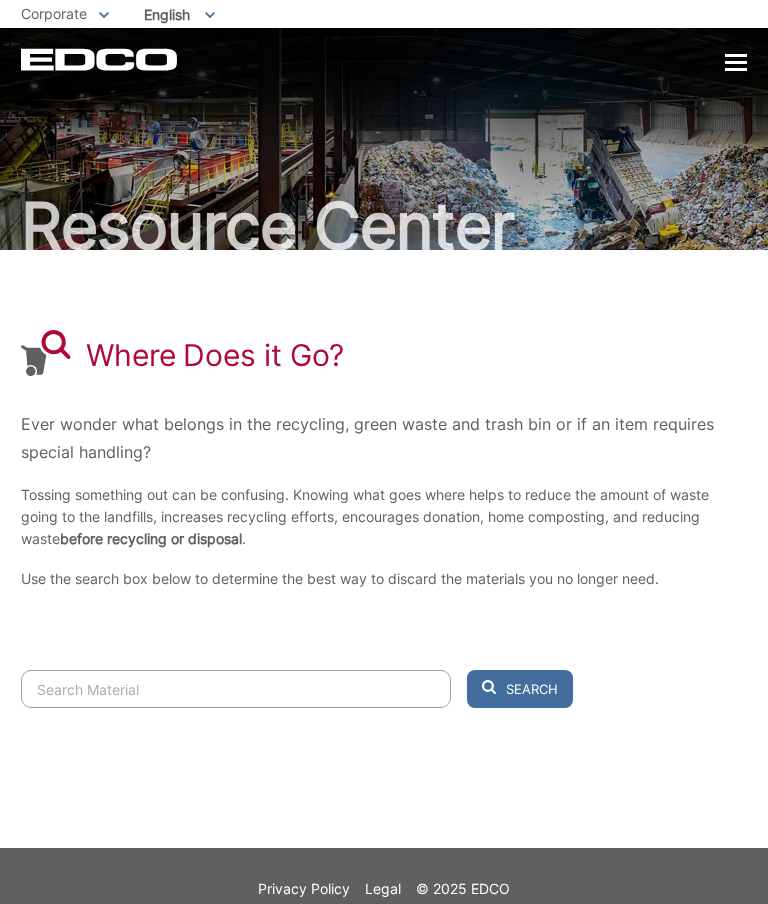 scroll, scrollTop: 0, scrollLeft: 0, axis: both 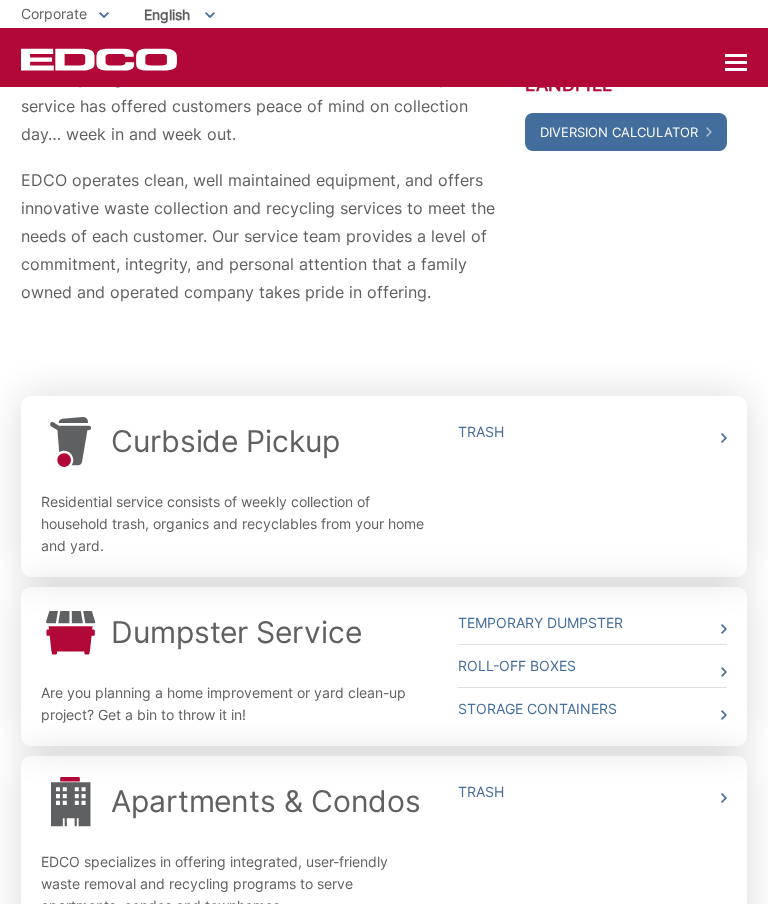 click 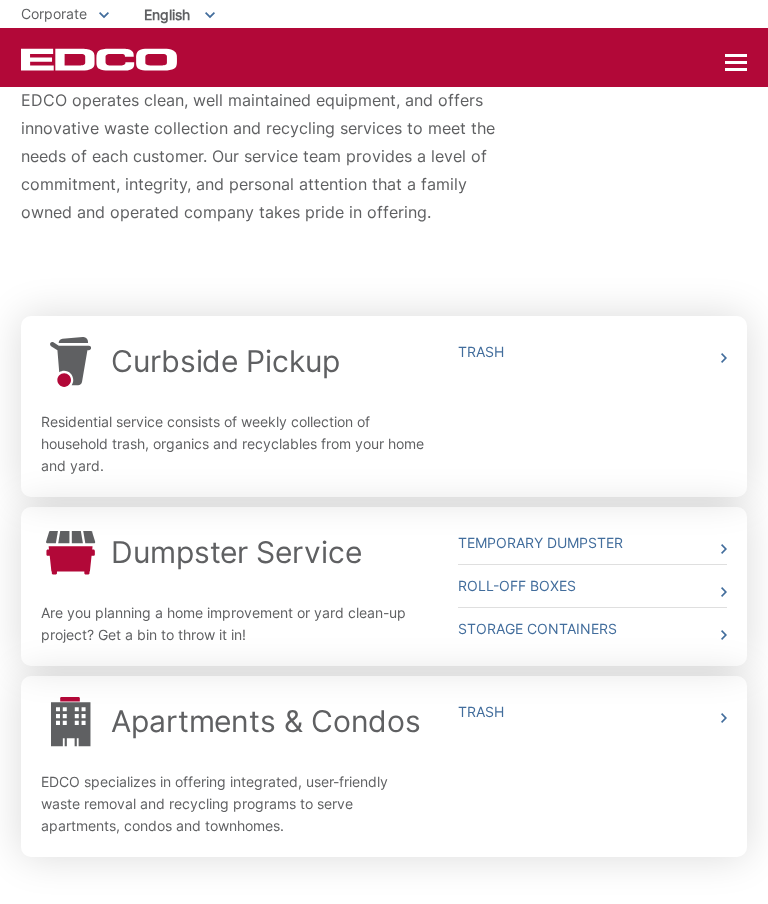 click on "Roll-Off Boxes" at bounding box center (592, 586) 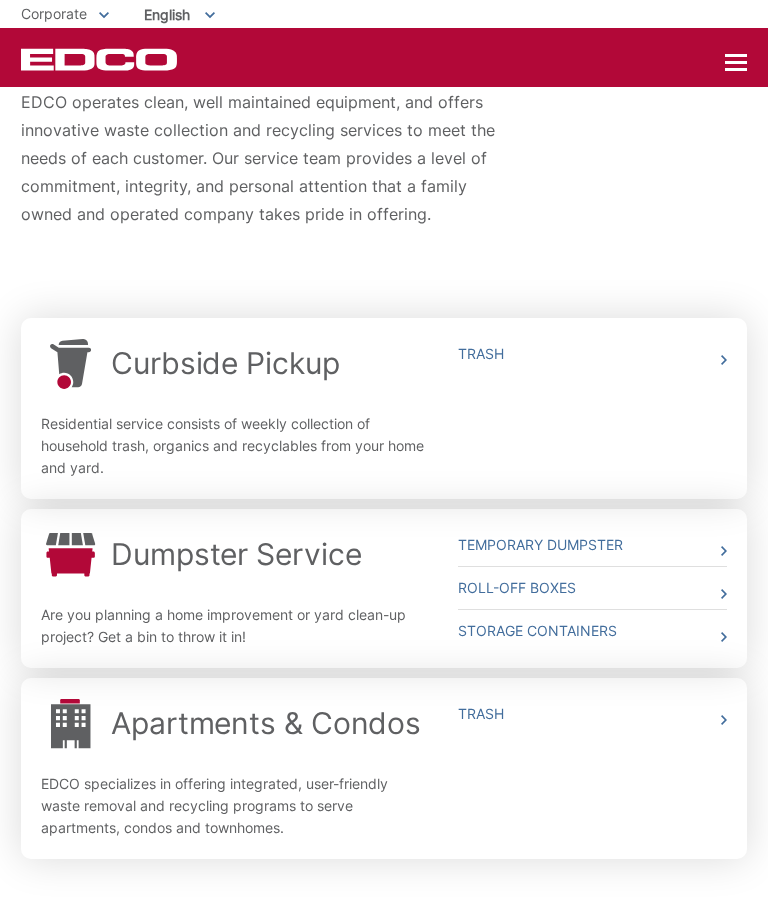 scroll, scrollTop: 401, scrollLeft: 0, axis: vertical 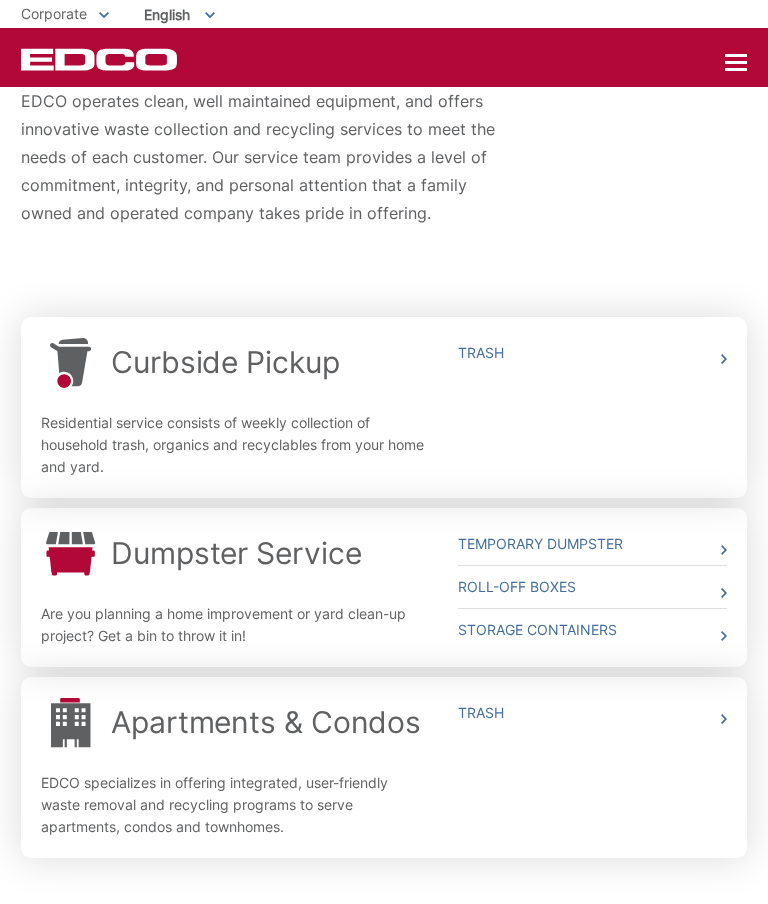 click 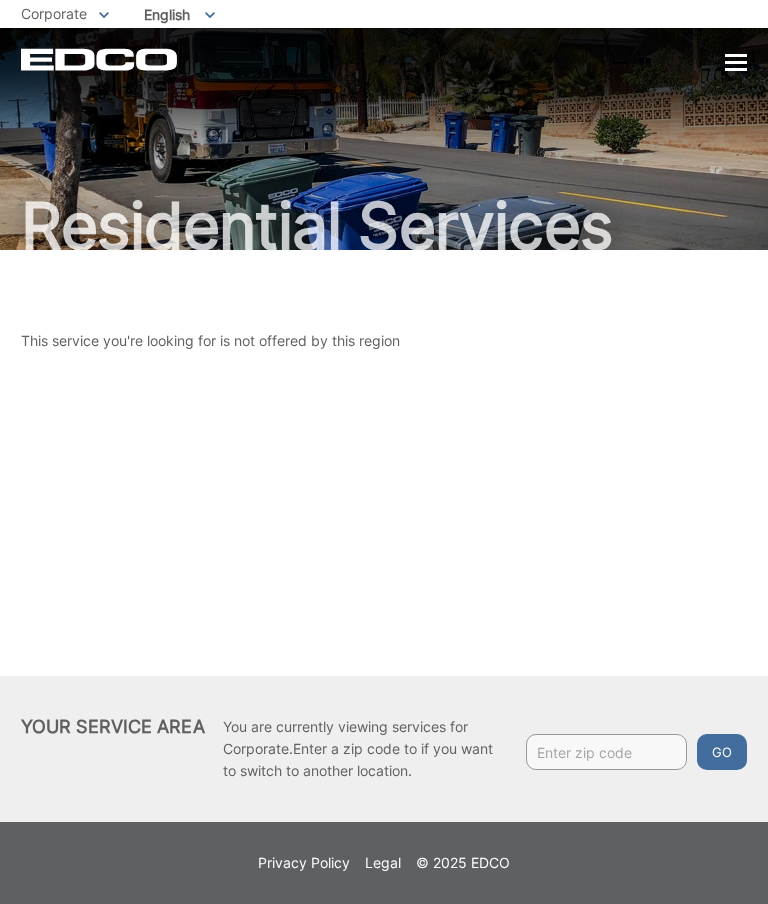 scroll, scrollTop: 0, scrollLeft: 0, axis: both 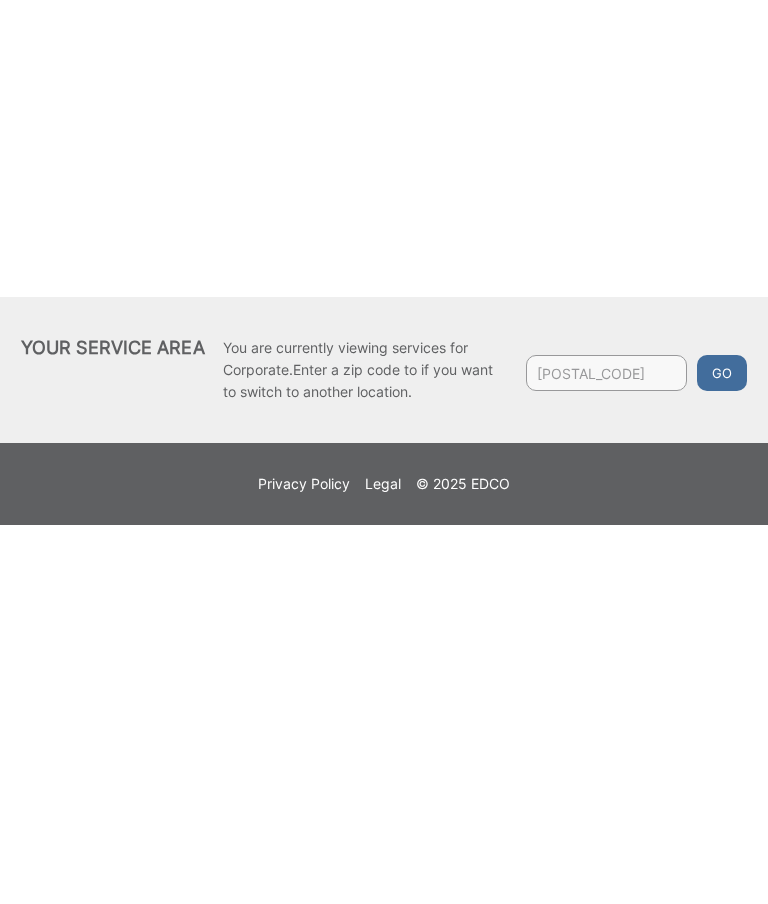 type on "[POSTAL_CODE]" 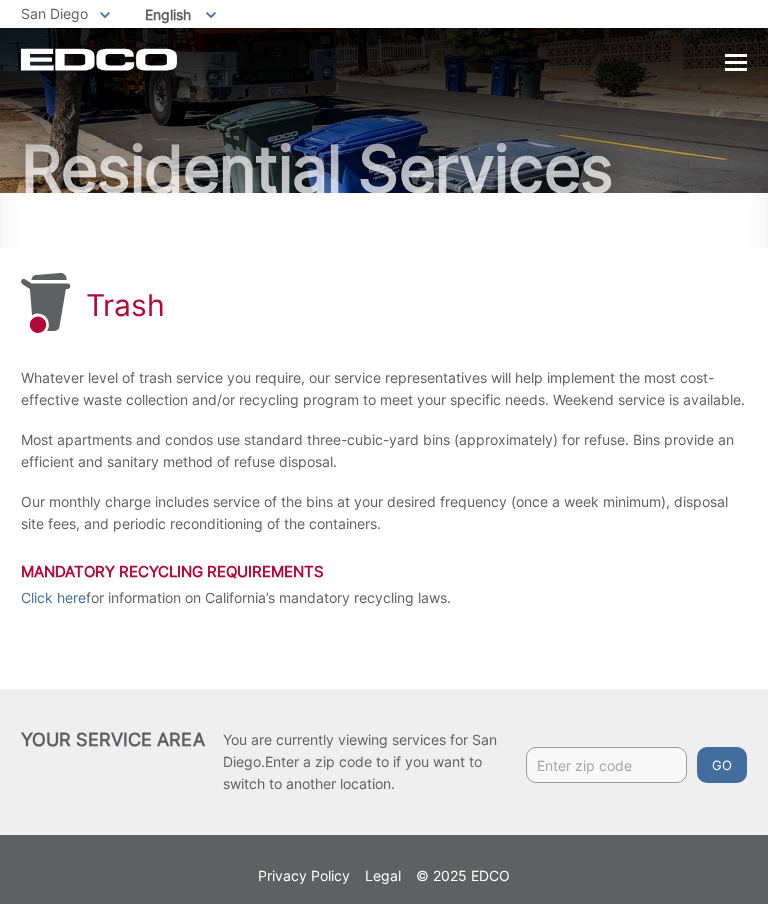 scroll, scrollTop: 0, scrollLeft: 0, axis: both 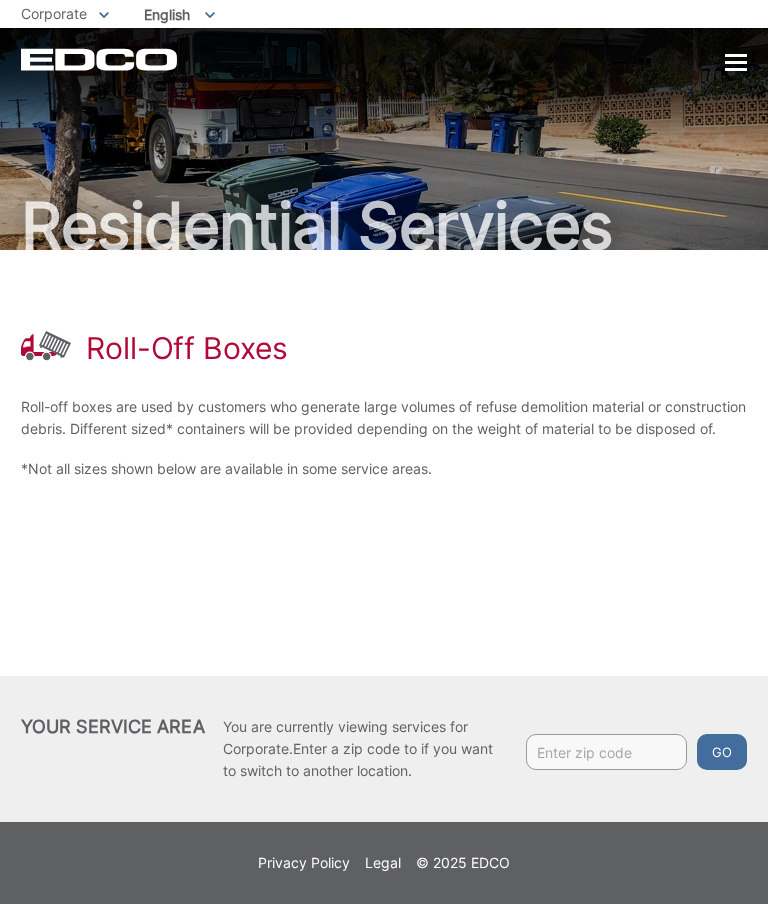 click at bounding box center [606, 752] 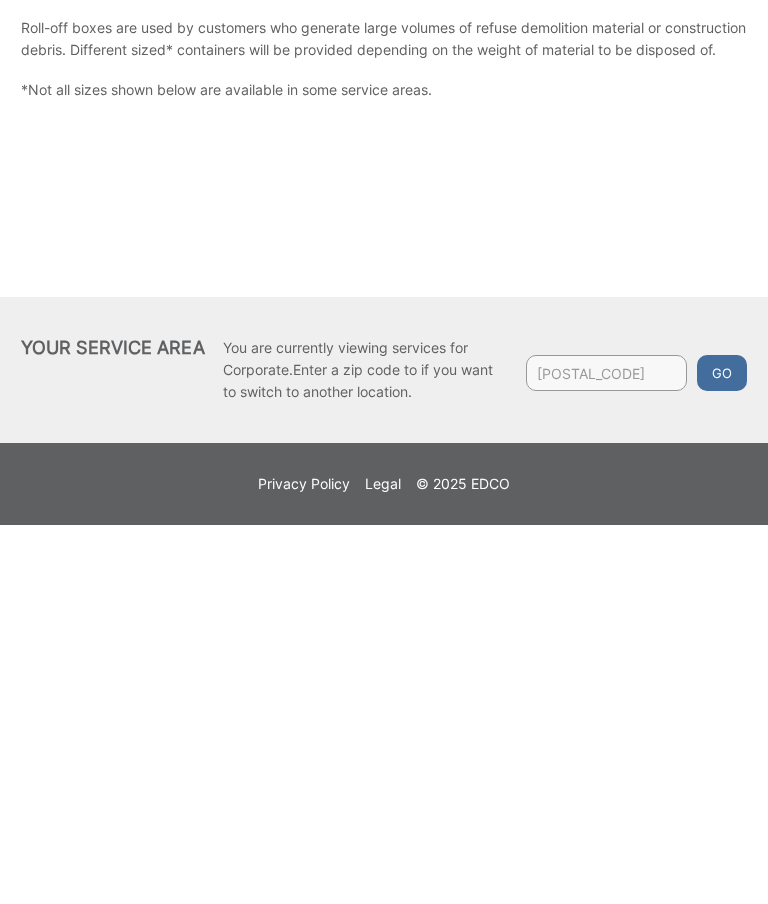 type on "92139" 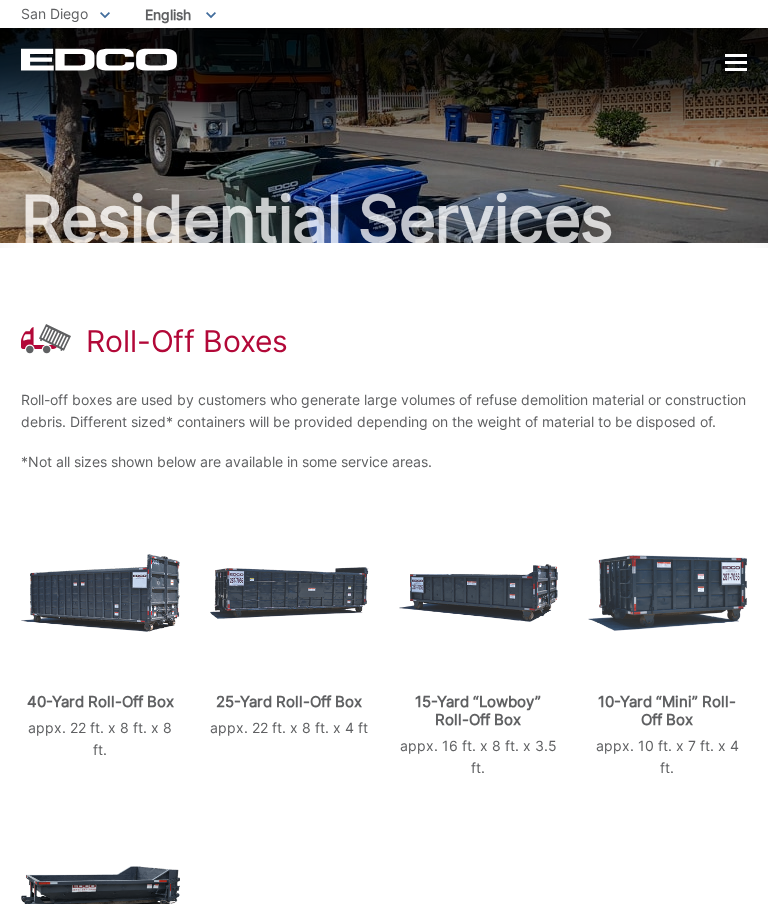 scroll, scrollTop: 0, scrollLeft: 0, axis: both 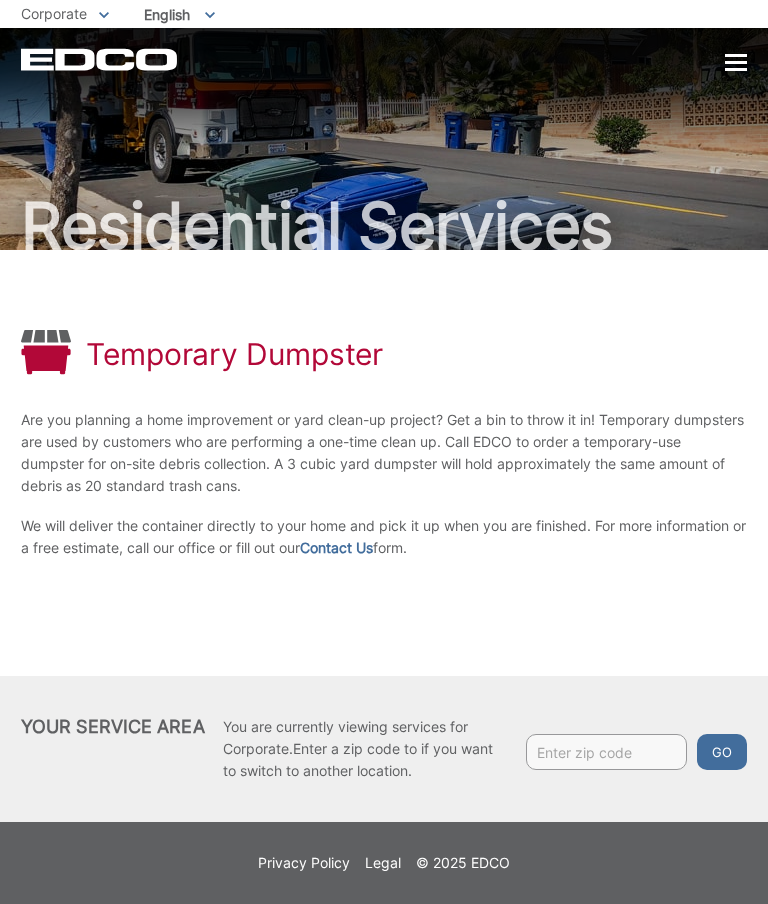 click at bounding box center (606, 752) 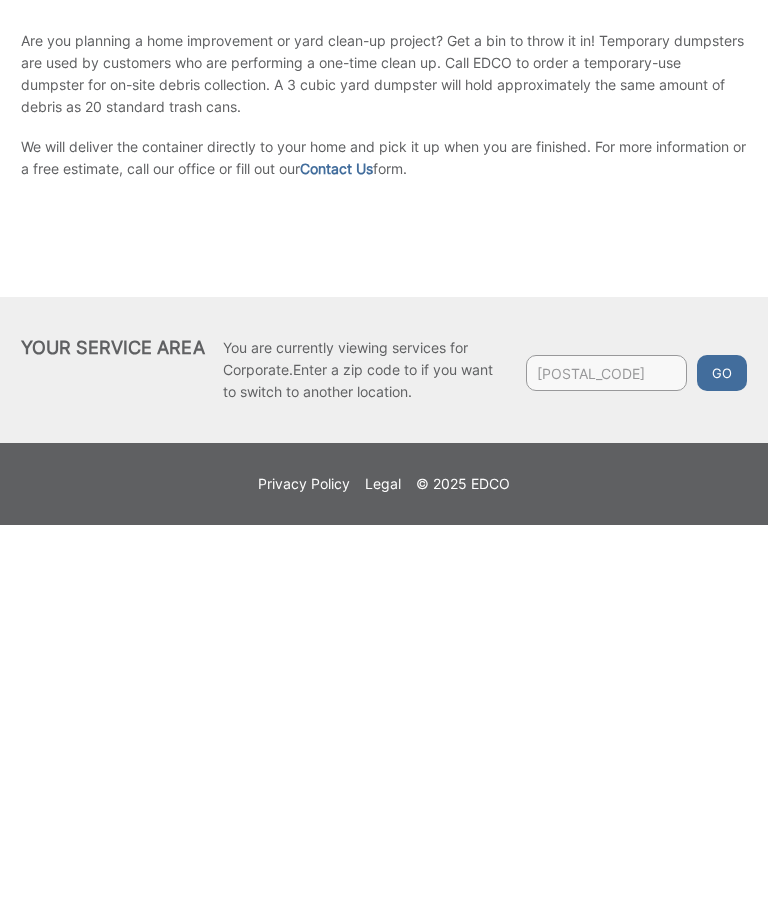 type on "92139" 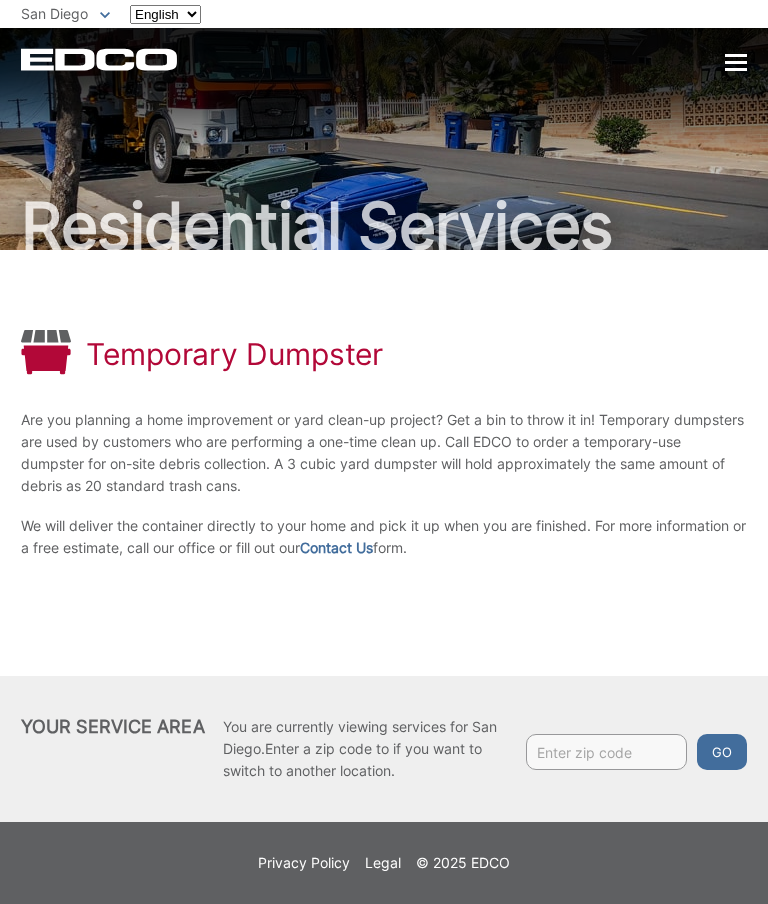 scroll, scrollTop: 0, scrollLeft: 0, axis: both 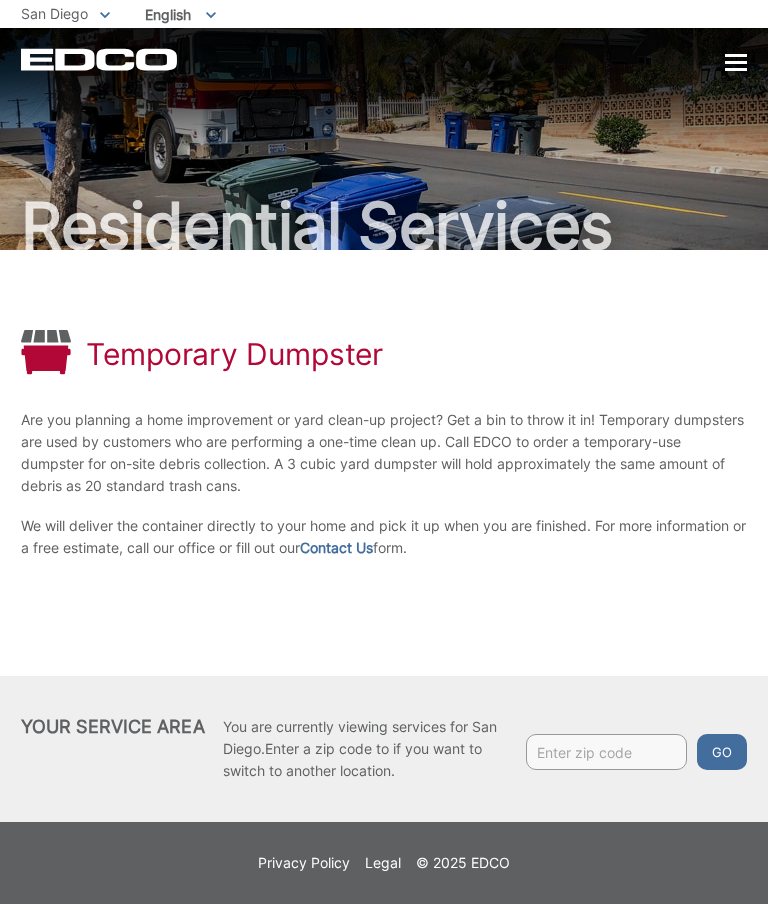 click at bounding box center [606, 752] 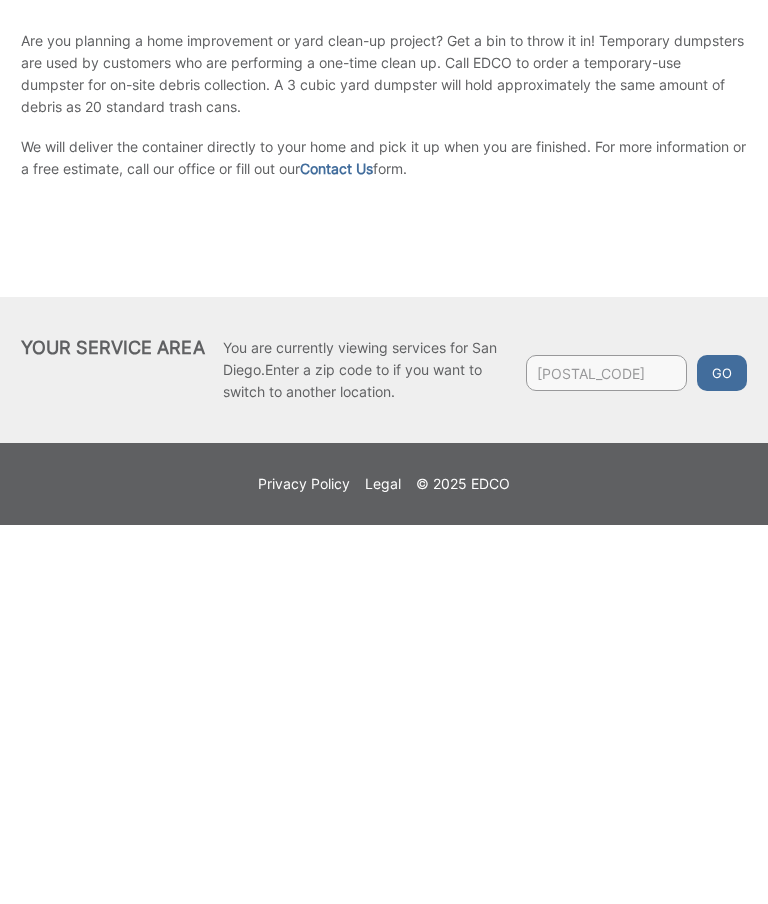 type on "92139" 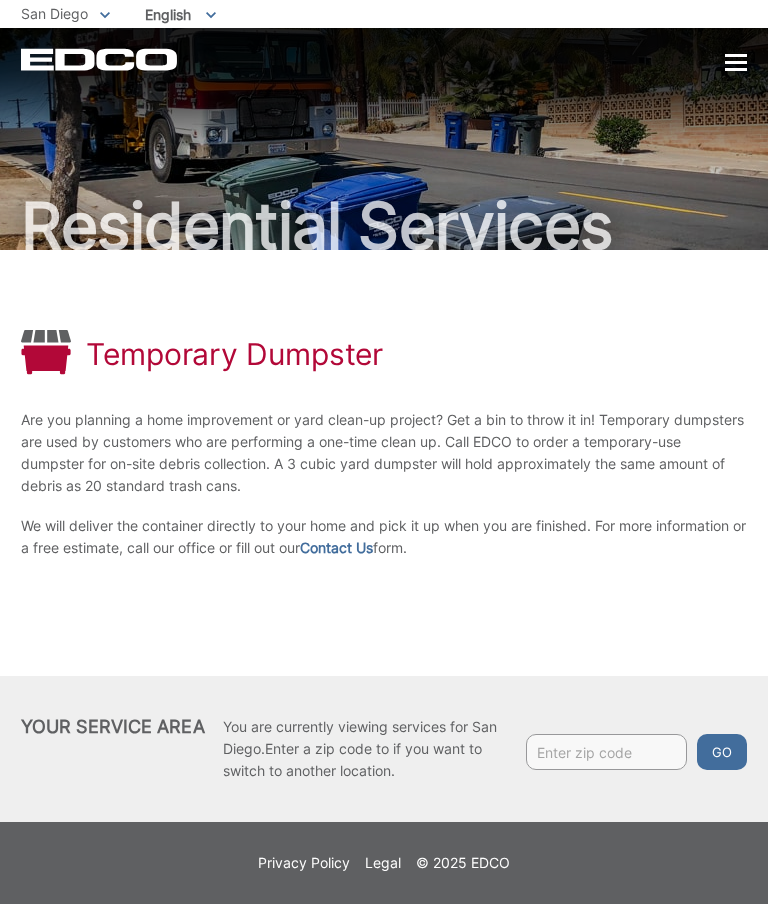 scroll, scrollTop: 0, scrollLeft: 0, axis: both 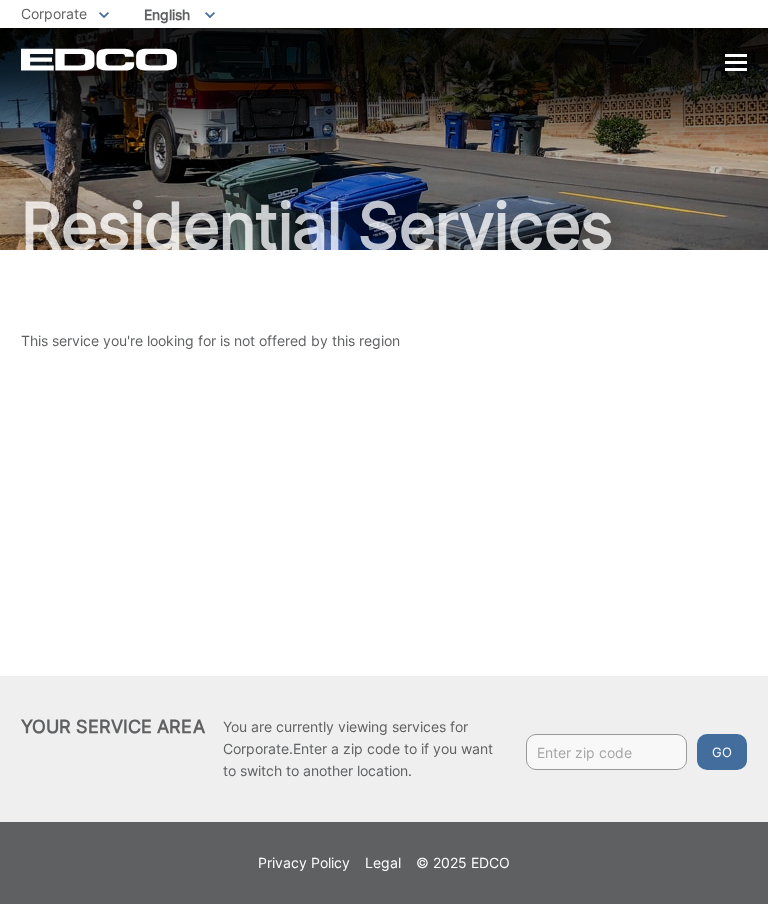 click at bounding box center (606, 752) 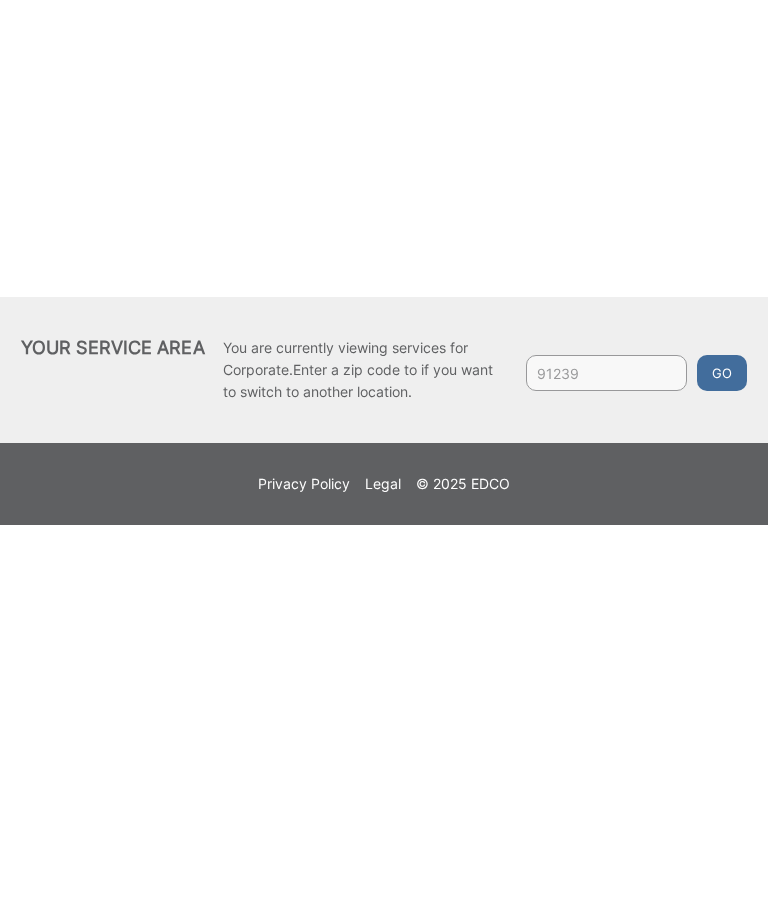 type on "91239" 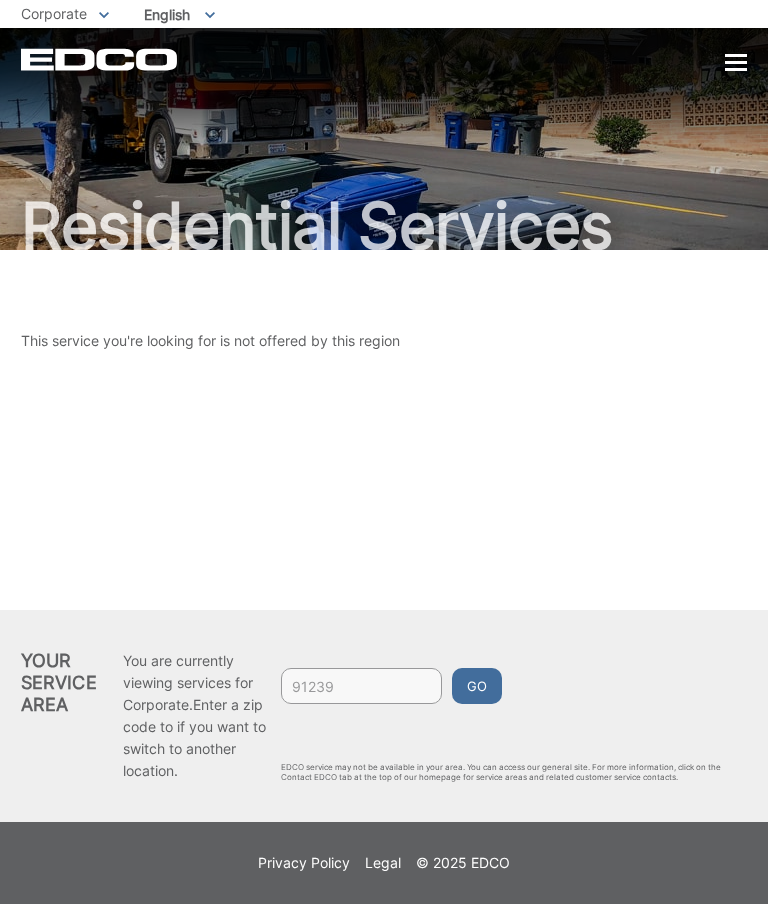click on "Go" at bounding box center [477, 686] 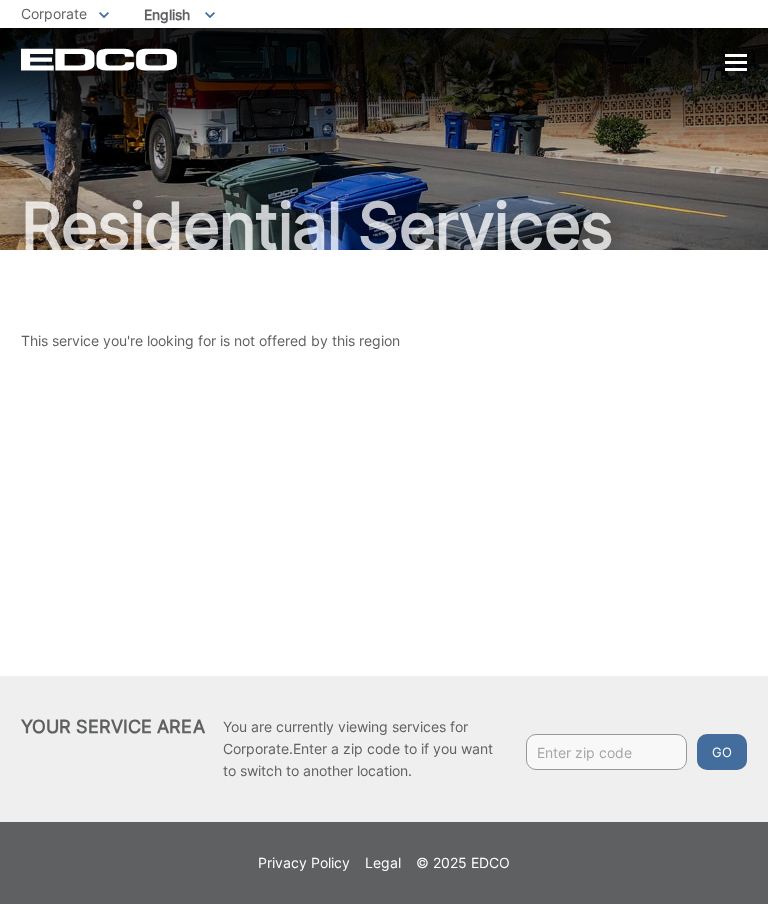 scroll, scrollTop: 0, scrollLeft: 0, axis: both 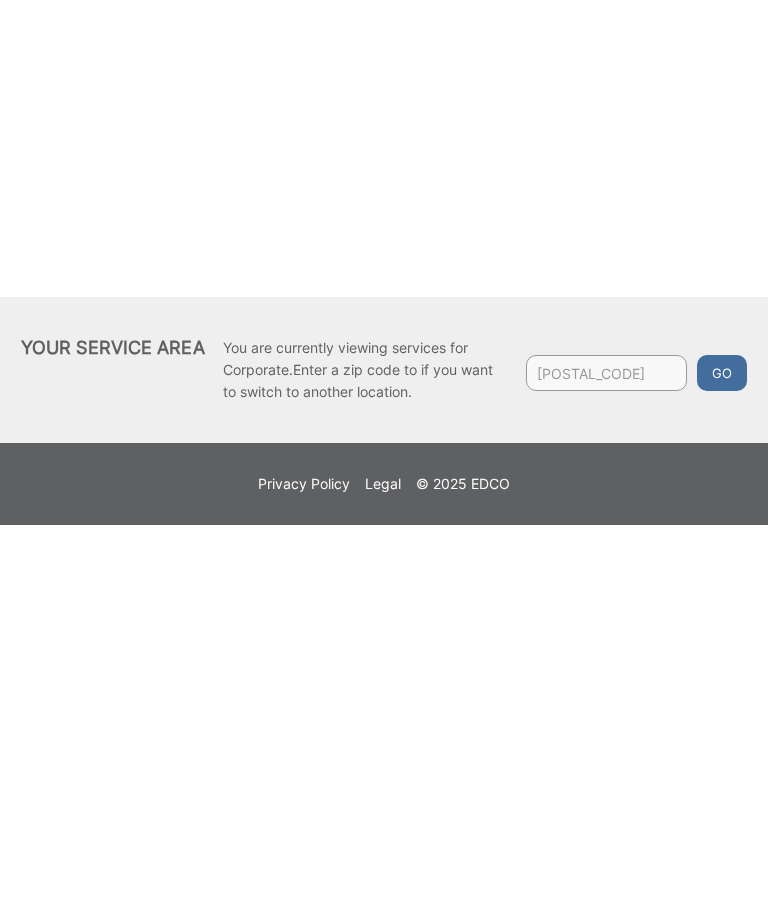 type on "92139" 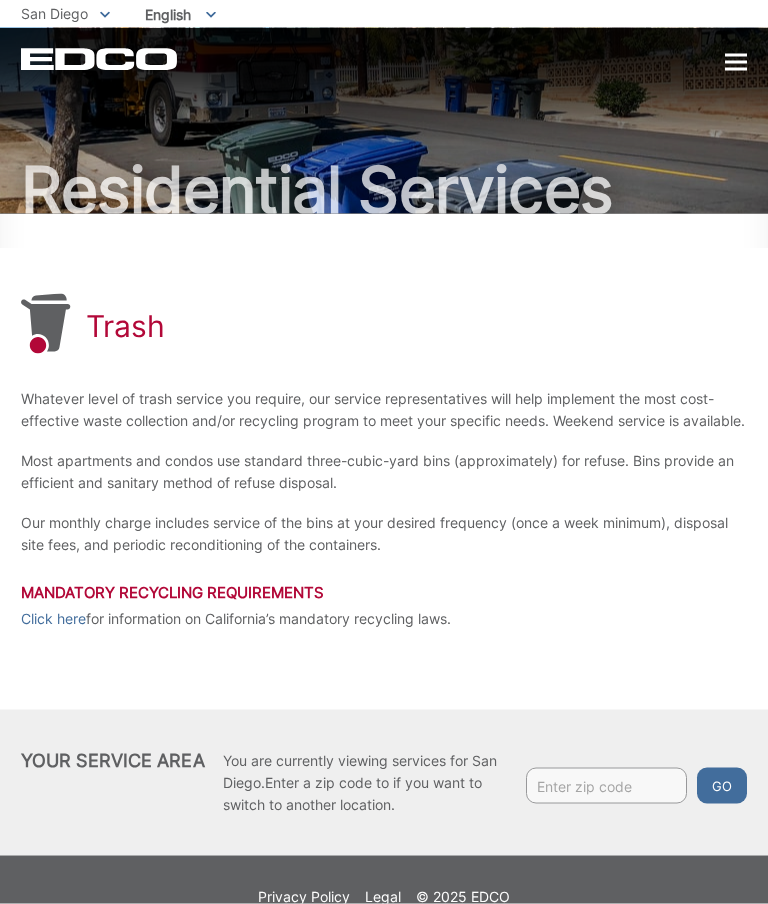 scroll, scrollTop: 26, scrollLeft: 0, axis: vertical 